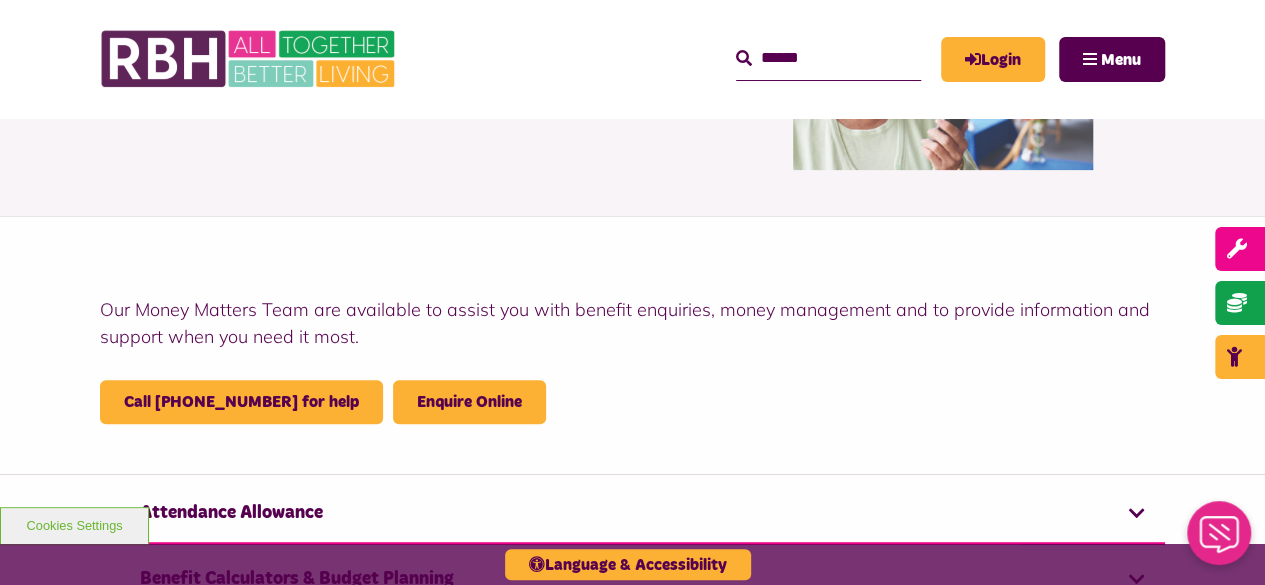 scroll, scrollTop: 222, scrollLeft: 0, axis: vertical 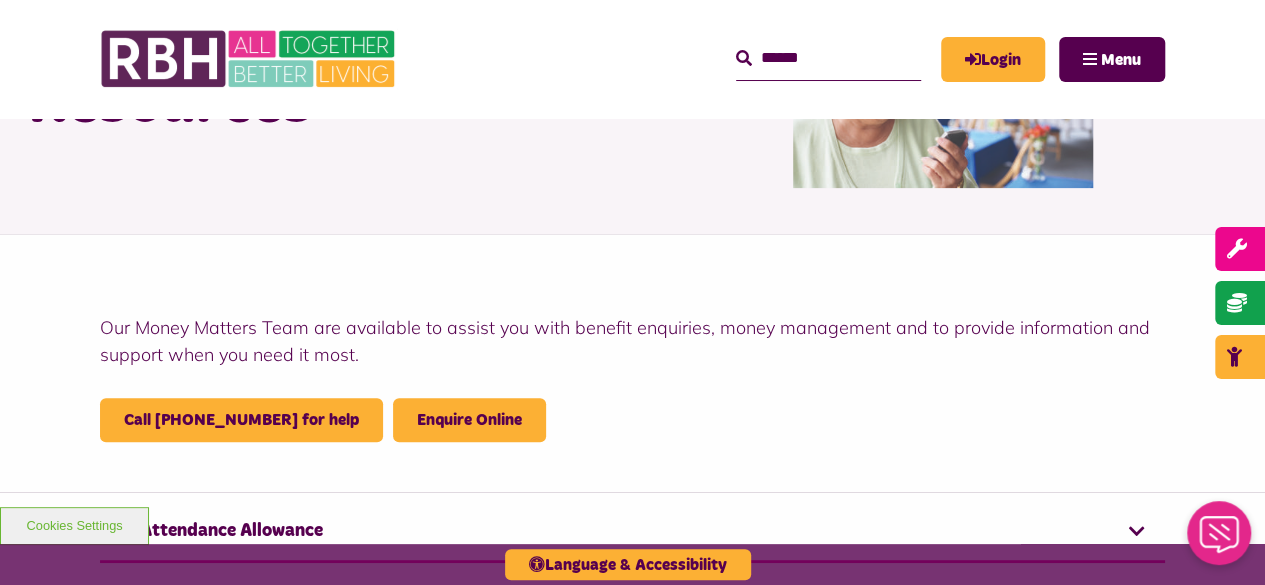 click on "Skip to main content Enable accessibility for low vision Open the accessibility menu
MyRBH
About Us
Contact Us
Search  Menu" at bounding box center (632, 870) 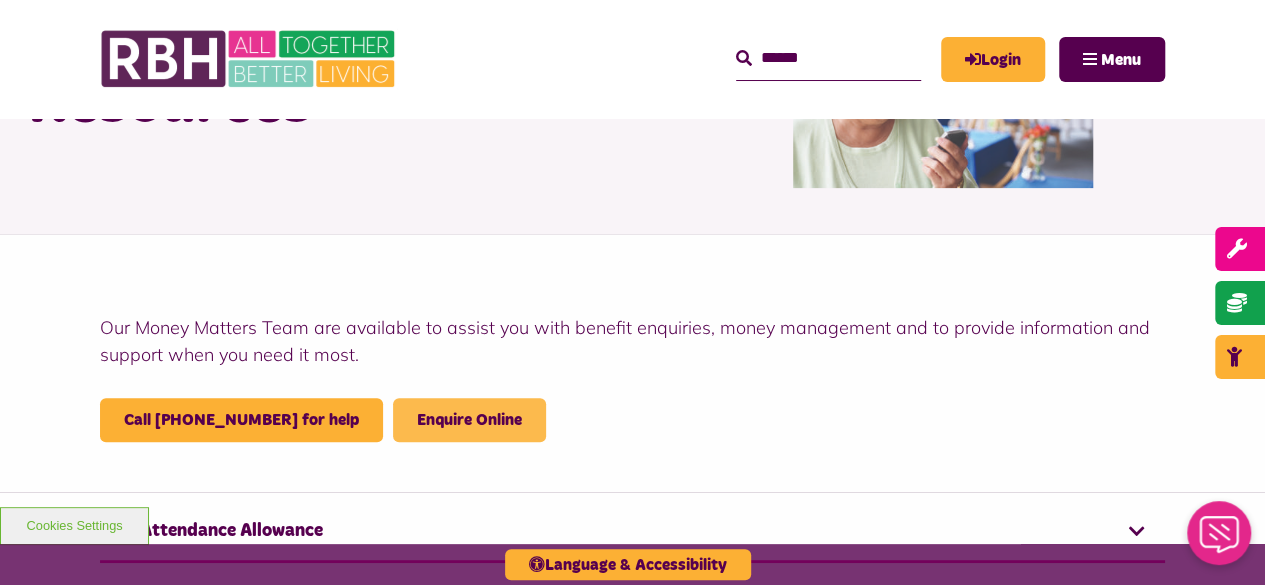click on "Enquire Online" at bounding box center (469, 420) 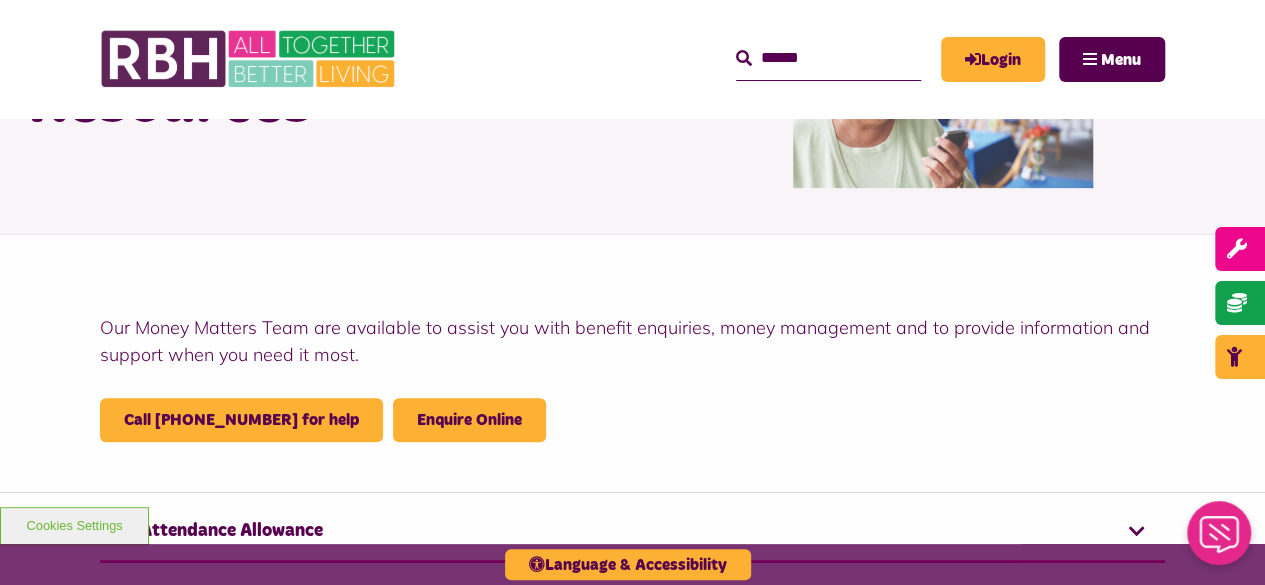 scroll, scrollTop: 0, scrollLeft: 0, axis: both 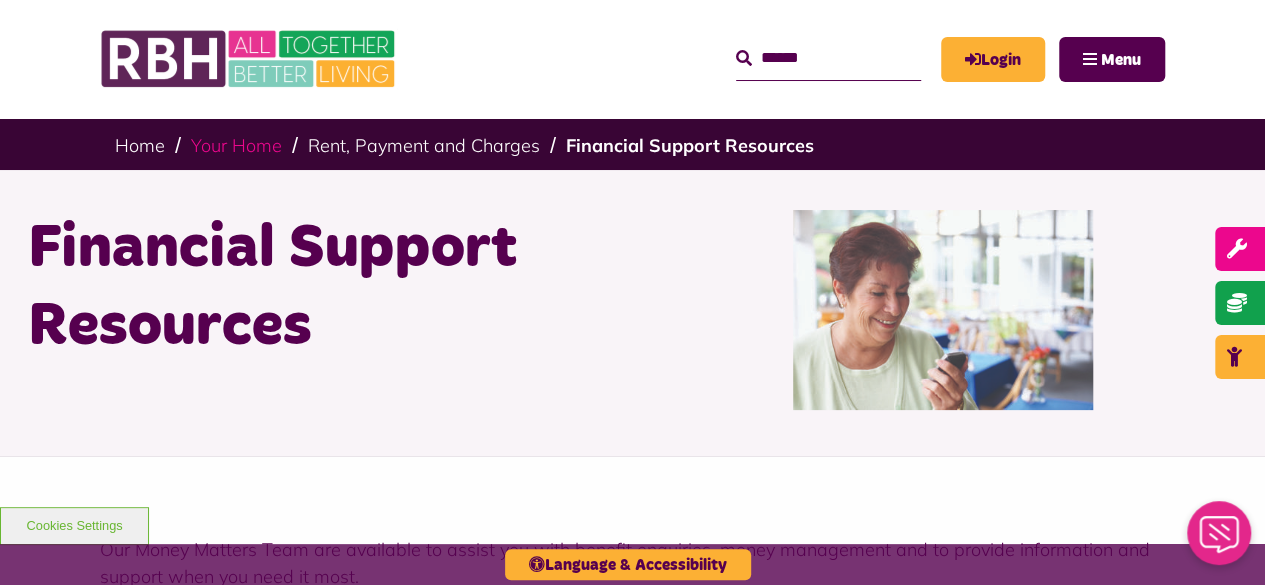 click on "Your Home" at bounding box center [236, 145] 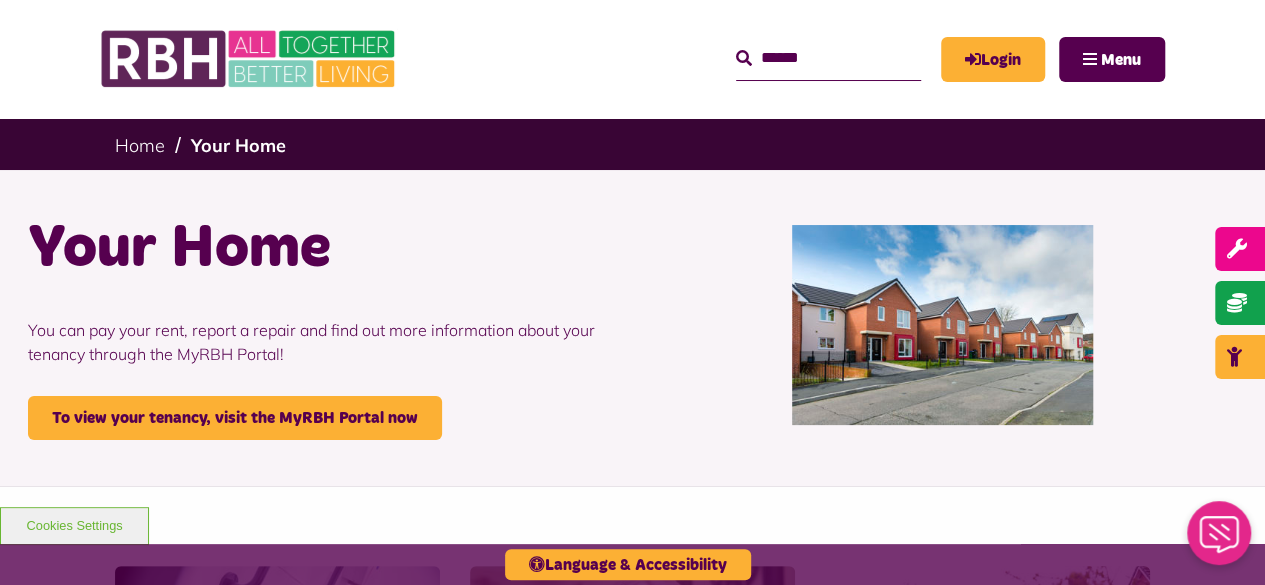scroll, scrollTop: 0, scrollLeft: 0, axis: both 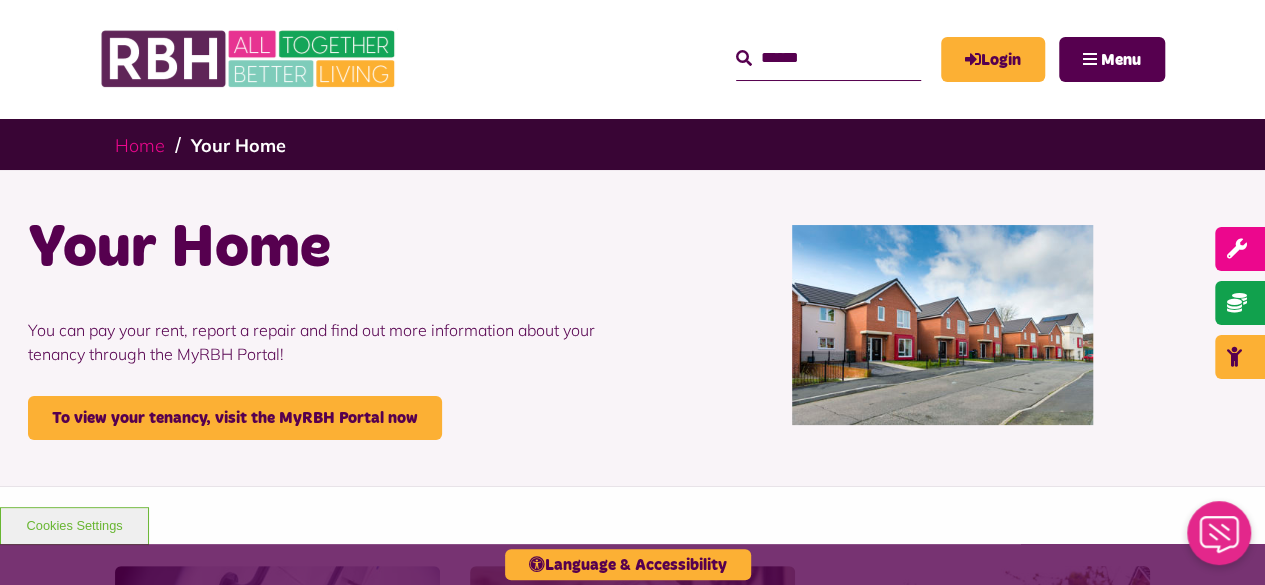click on "Home" at bounding box center (140, 145) 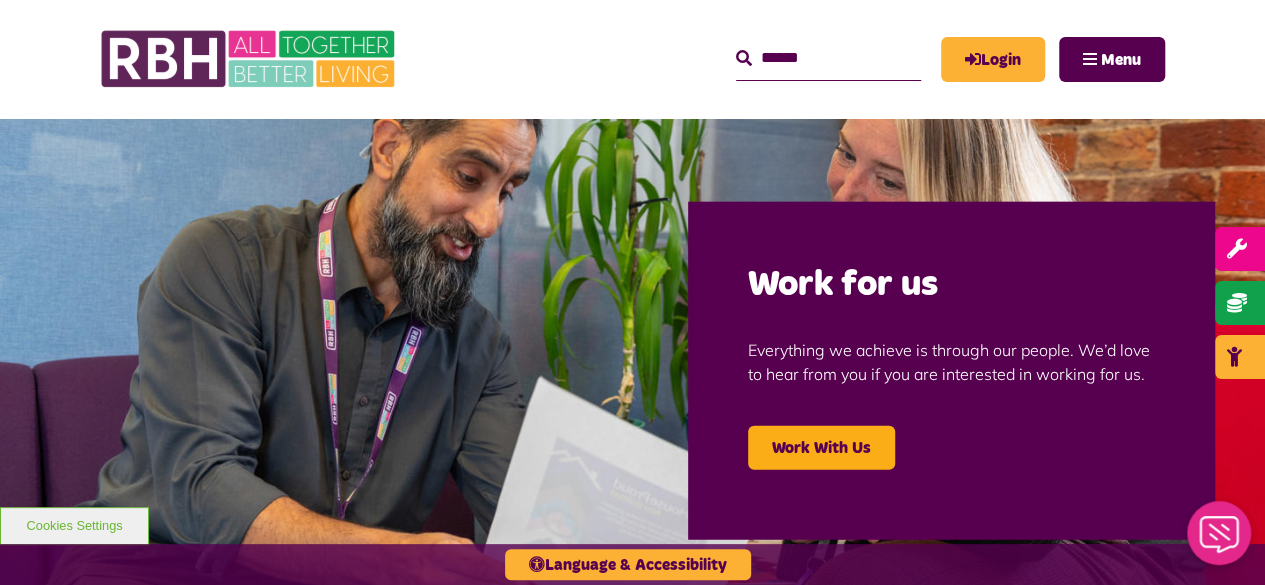 scroll, scrollTop: 0, scrollLeft: 0, axis: both 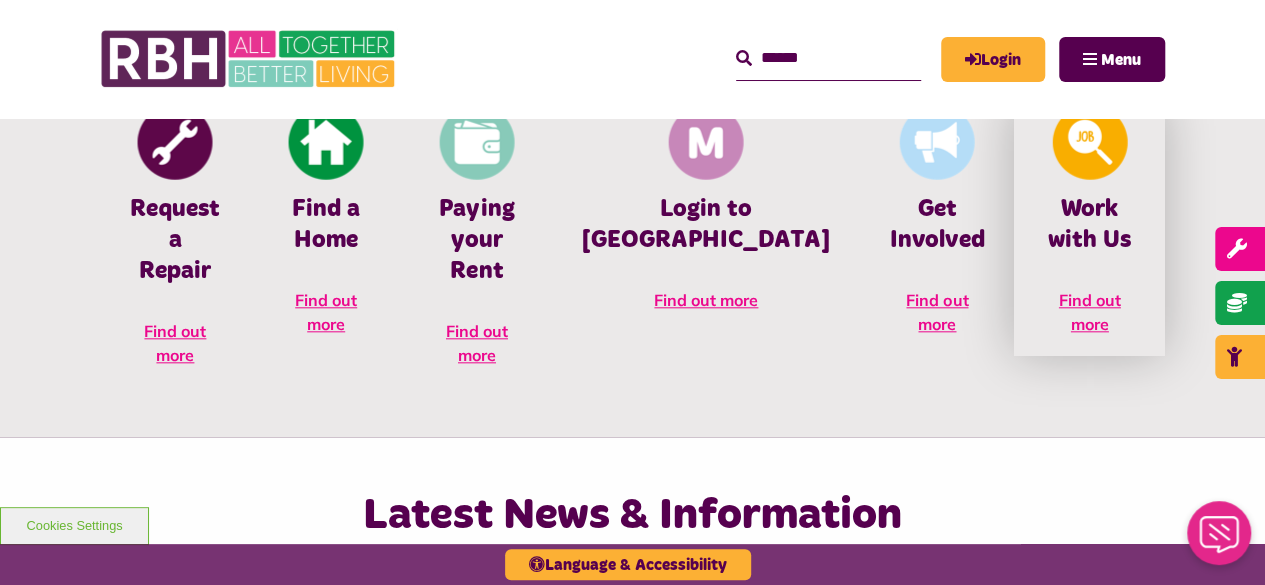 click on "Find out more" at bounding box center (1090, 312) 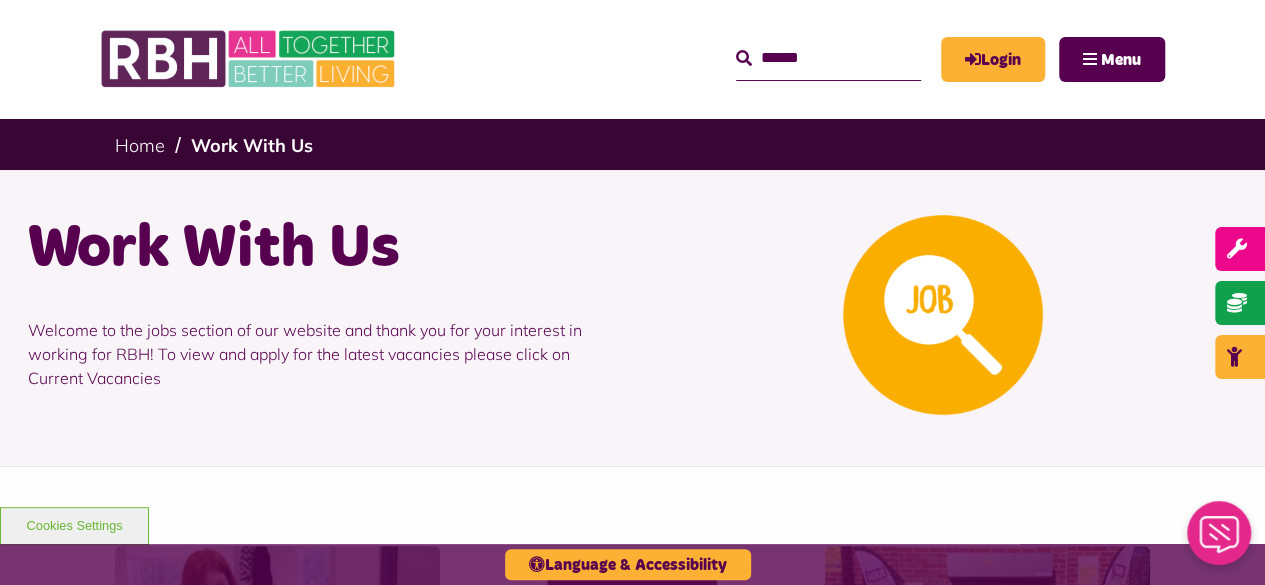scroll, scrollTop: 0, scrollLeft: 0, axis: both 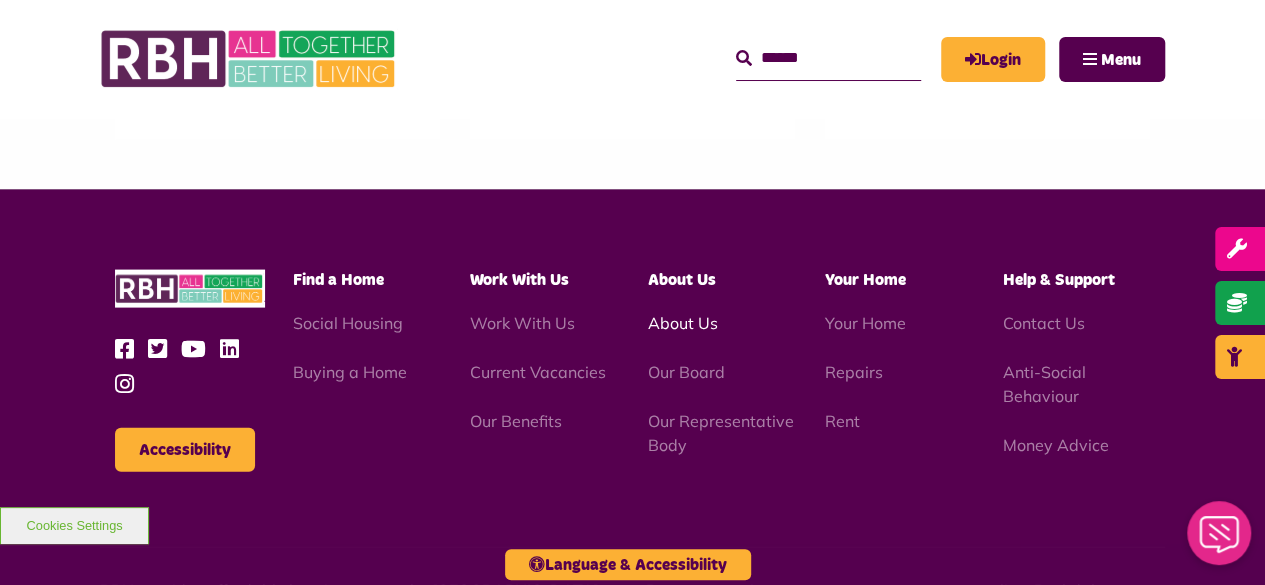 click on "About Us" at bounding box center [683, 323] 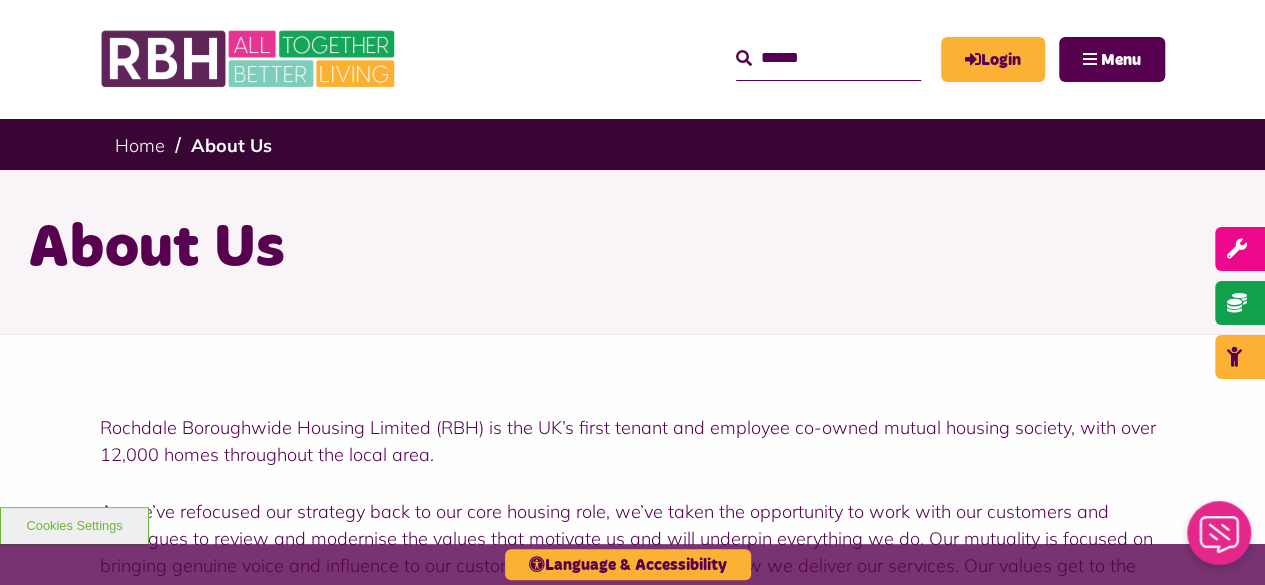 scroll, scrollTop: 0, scrollLeft: 0, axis: both 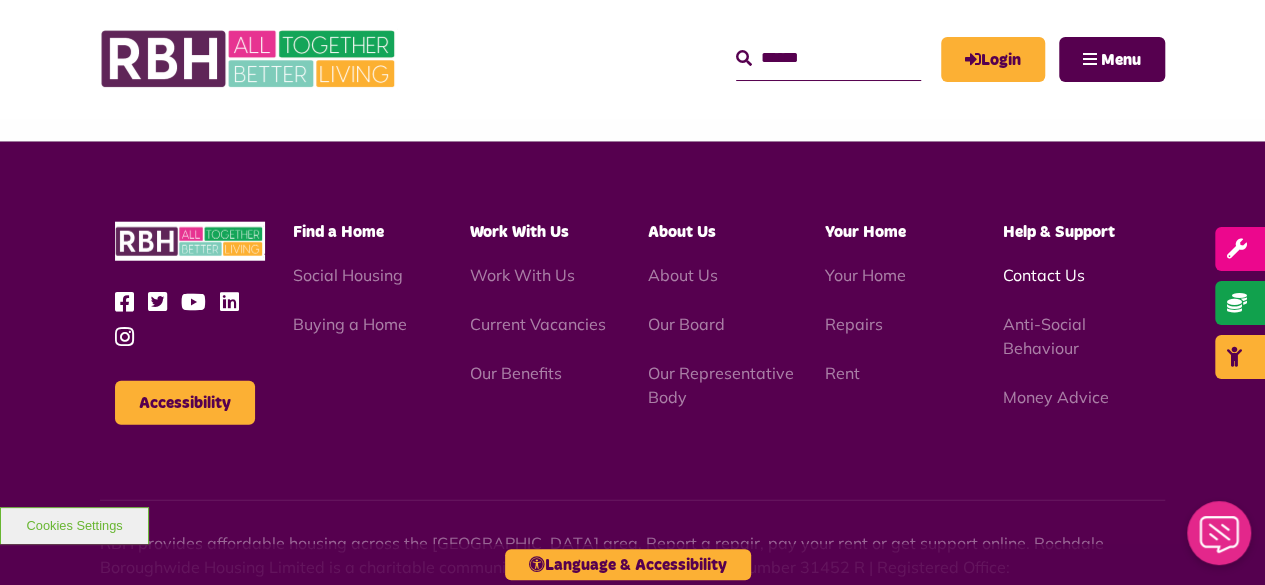 click on "Contact Us" at bounding box center (1044, 275) 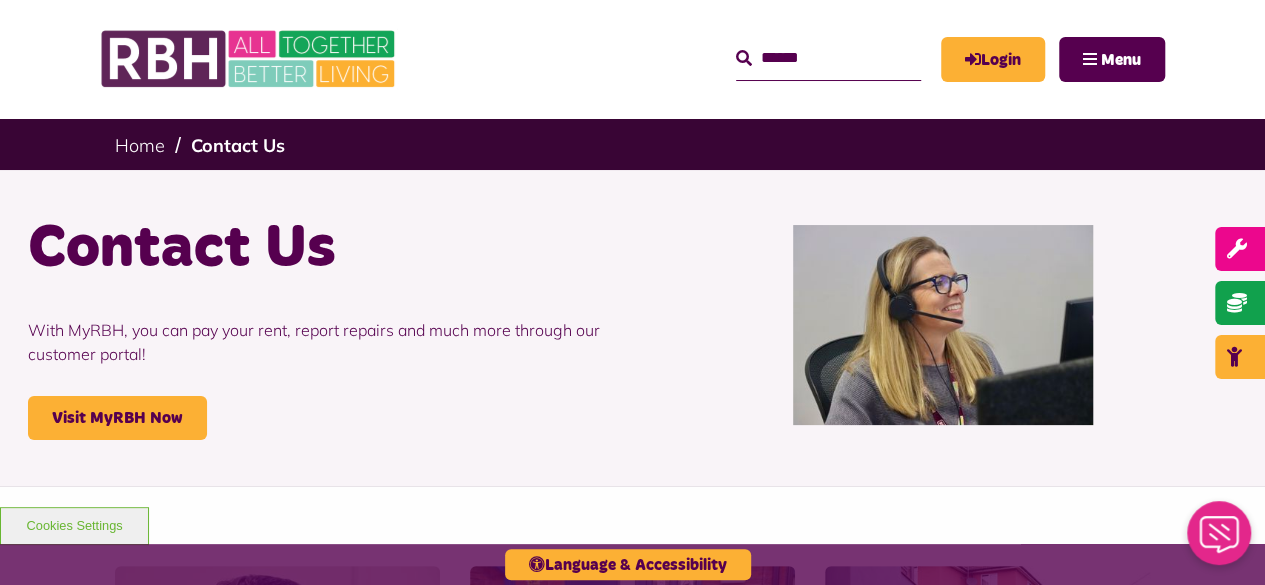 scroll, scrollTop: 0, scrollLeft: 0, axis: both 